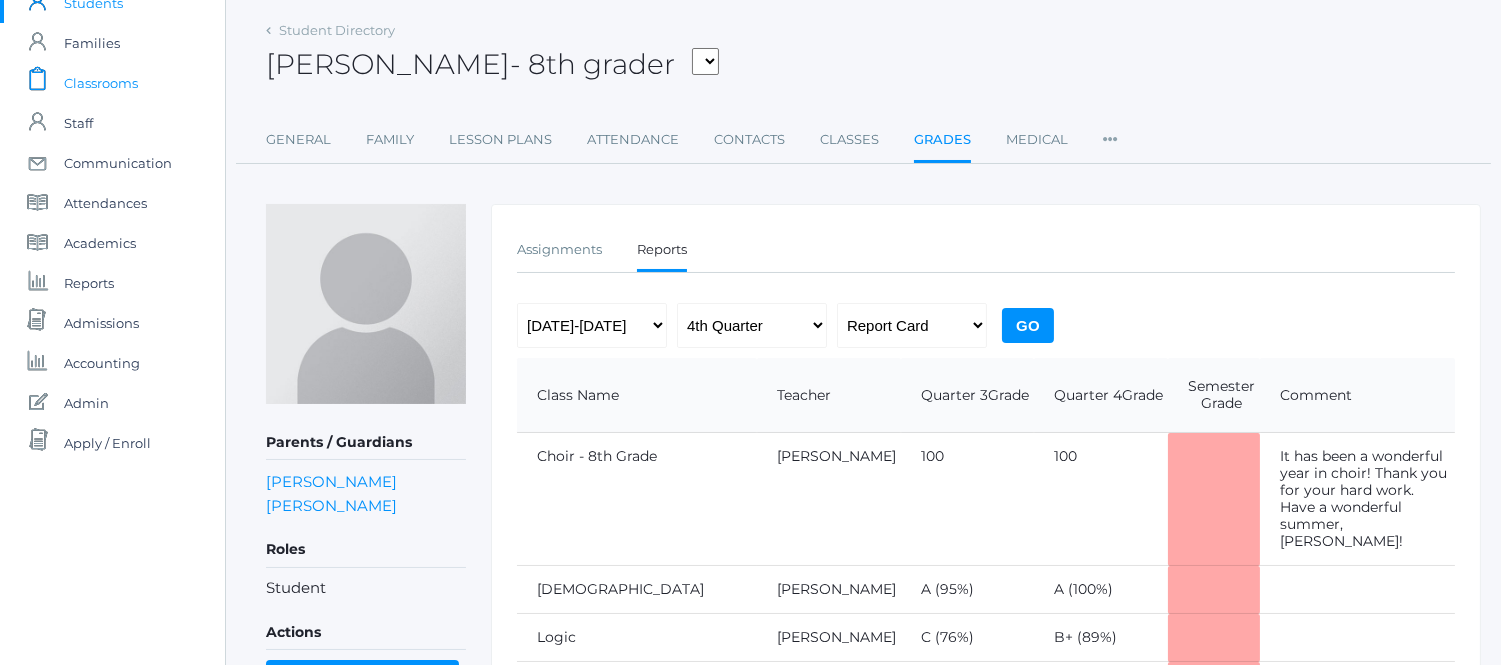 scroll, scrollTop: 77, scrollLeft: 0, axis: vertical 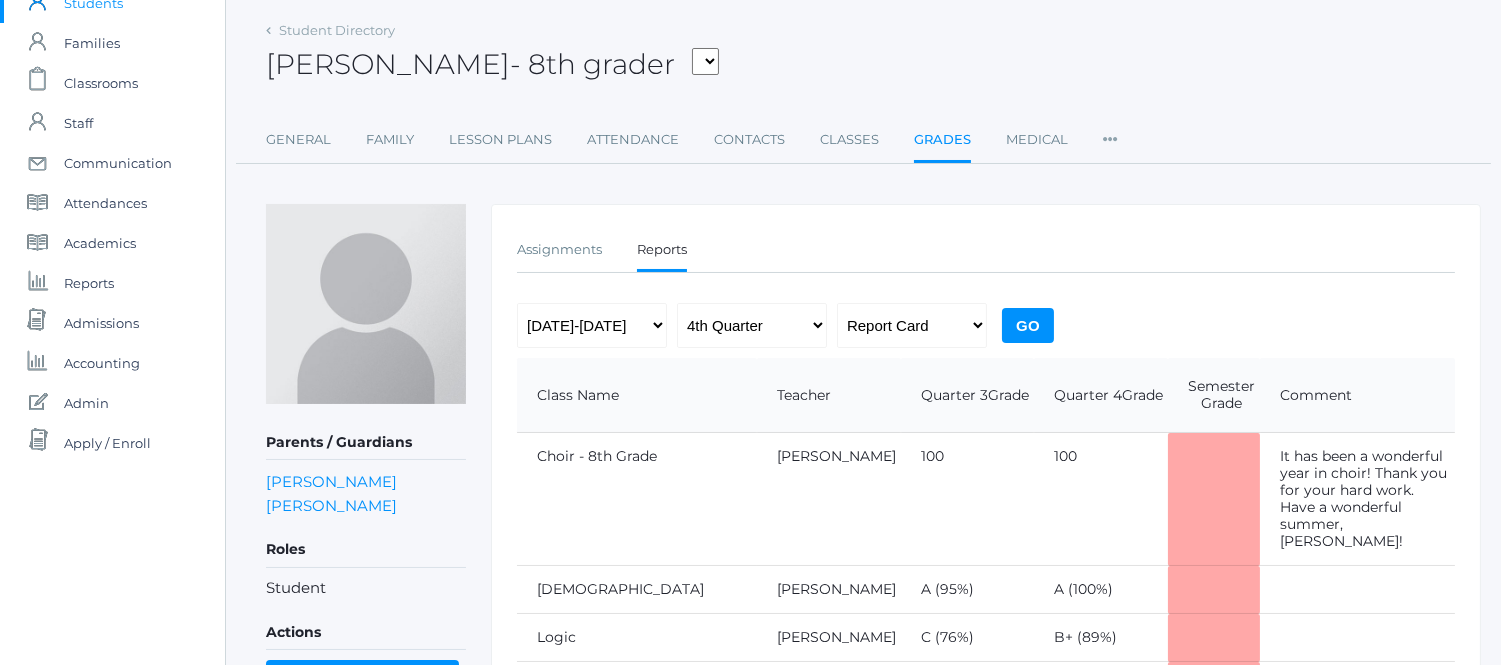 click on "Students" at bounding box center [93, 3] 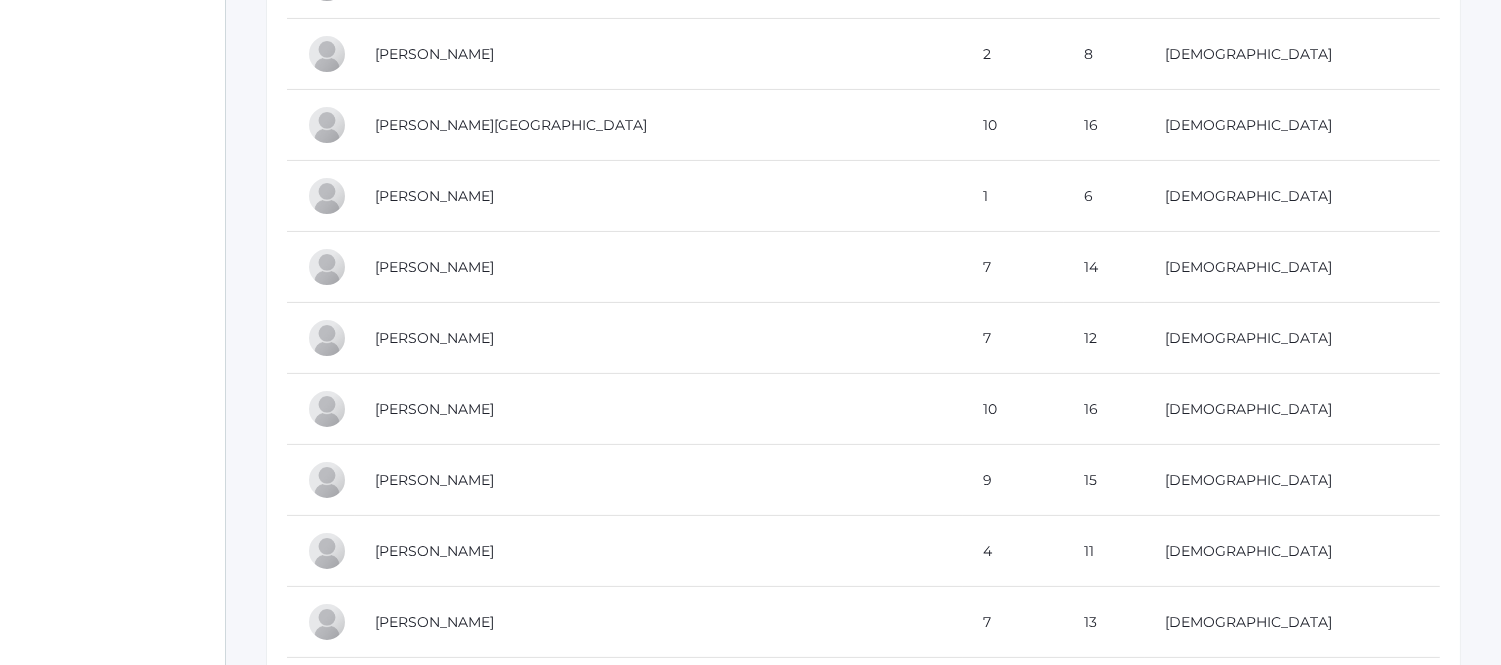 scroll, scrollTop: 1005, scrollLeft: 0, axis: vertical 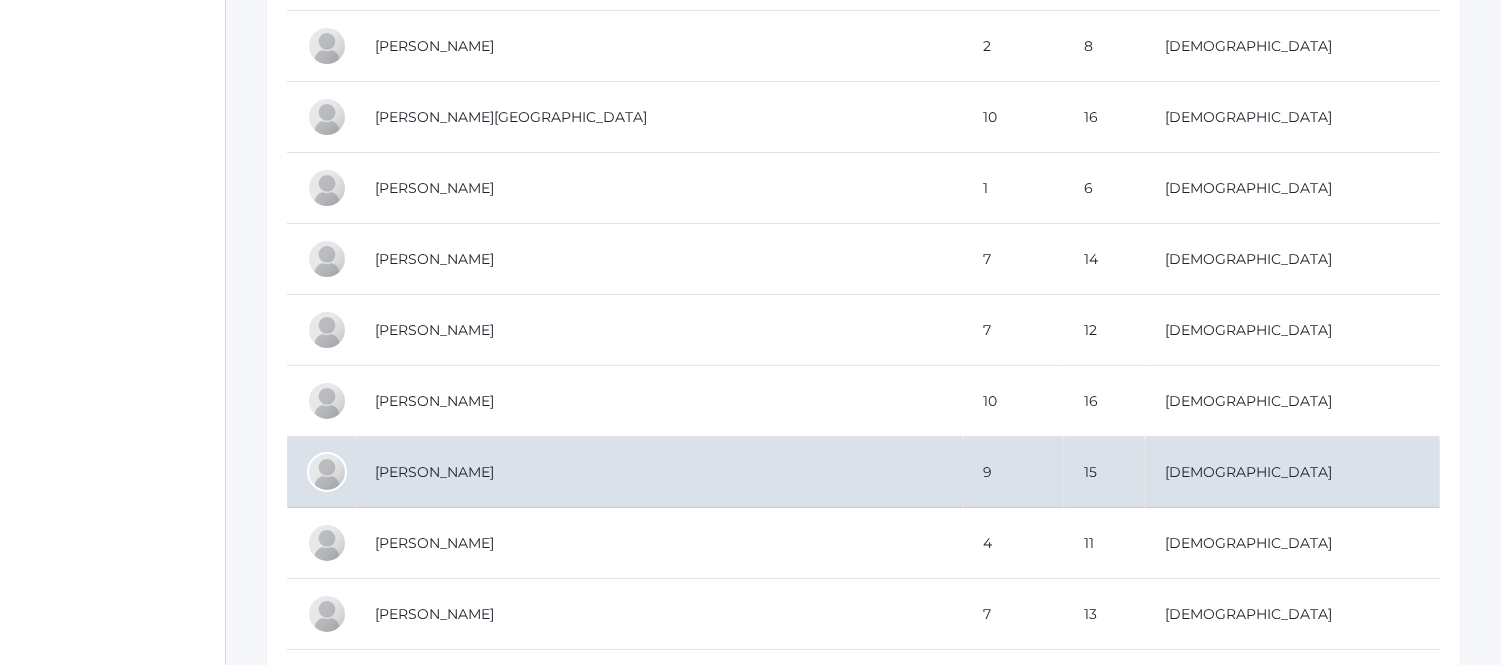 click on "[PERSON_NAME]" at bounding box center (659, 472) 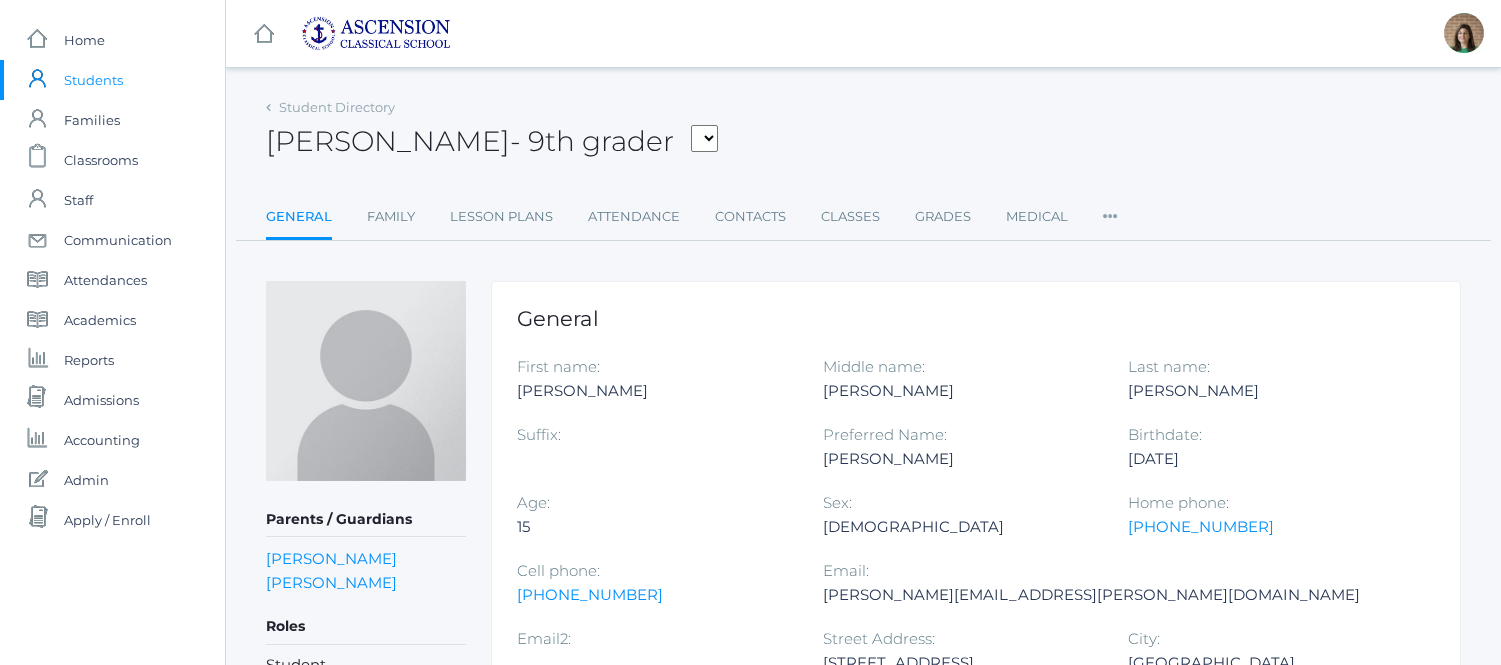 scroll, scrollTop: 0, scrollLeft: 0, axis: both 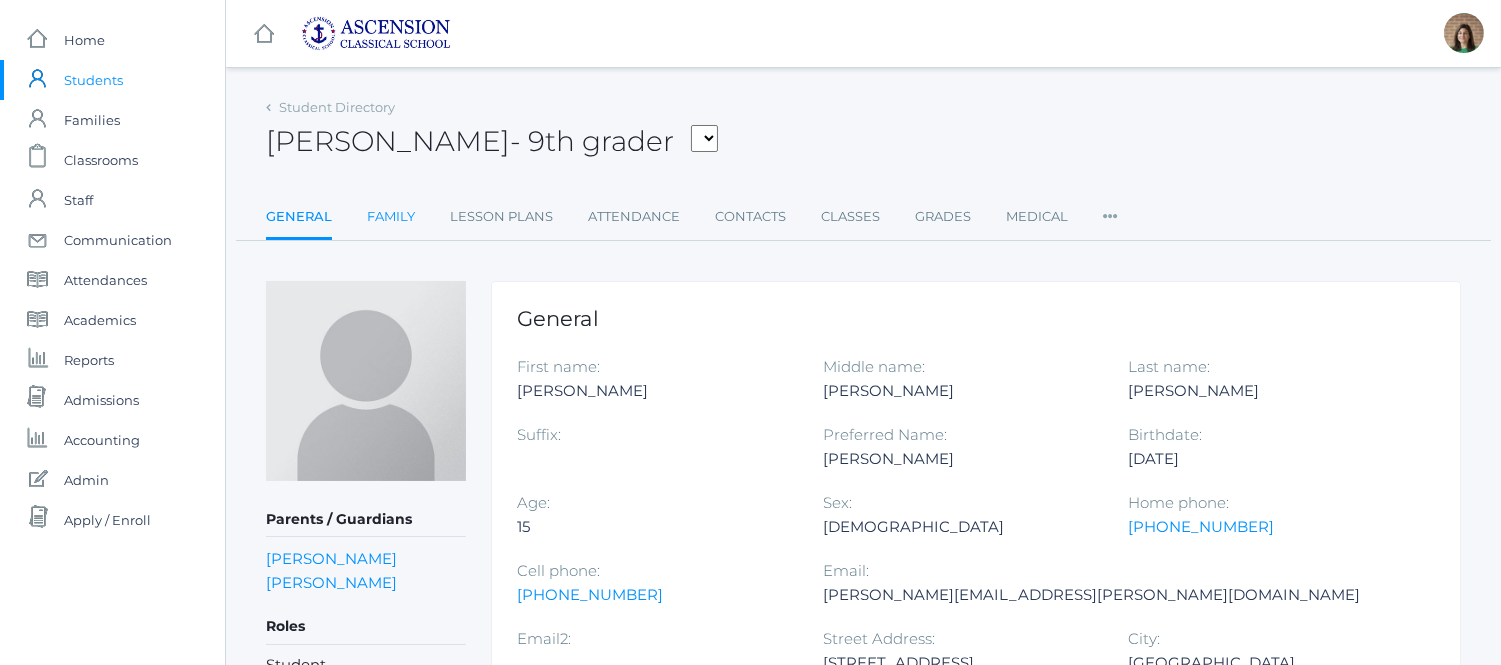 click on "Family" at bounding box center [391, 217] 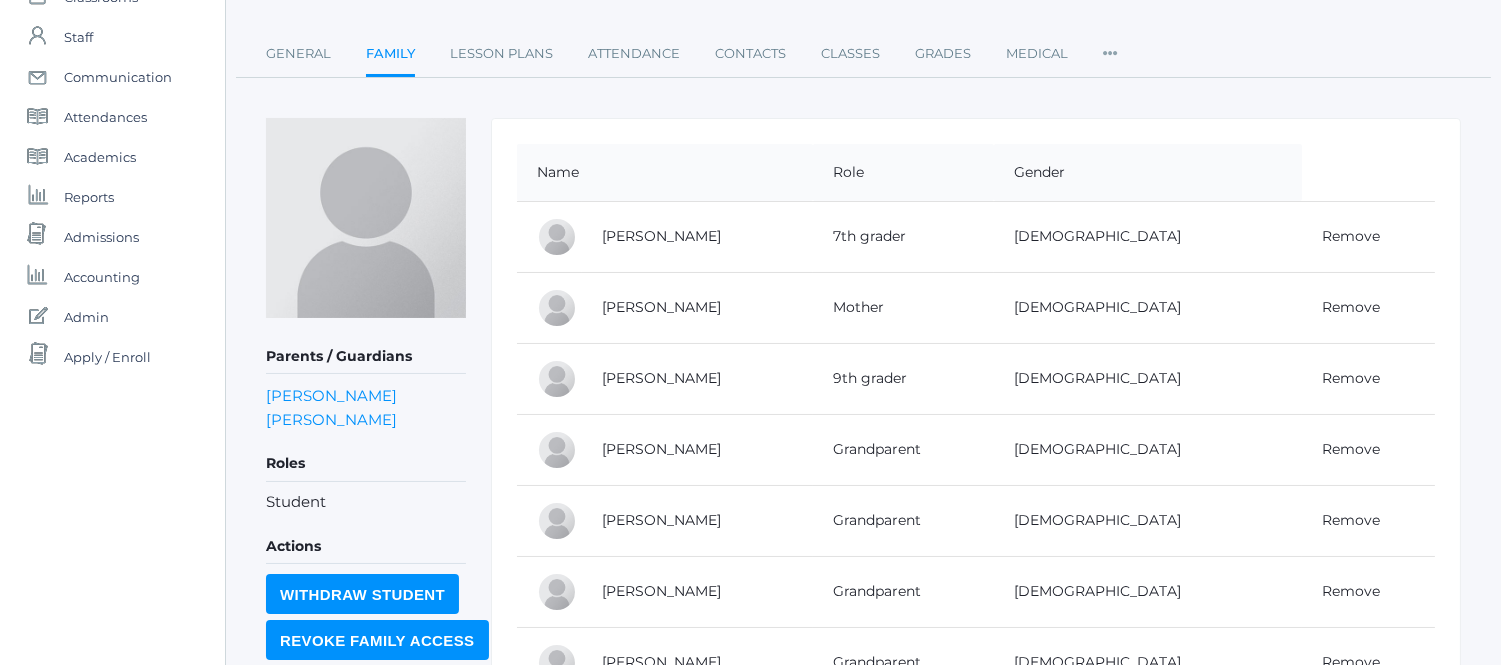 scroll, scrollTop: 128, scrollLeft: 0, axis: vertical 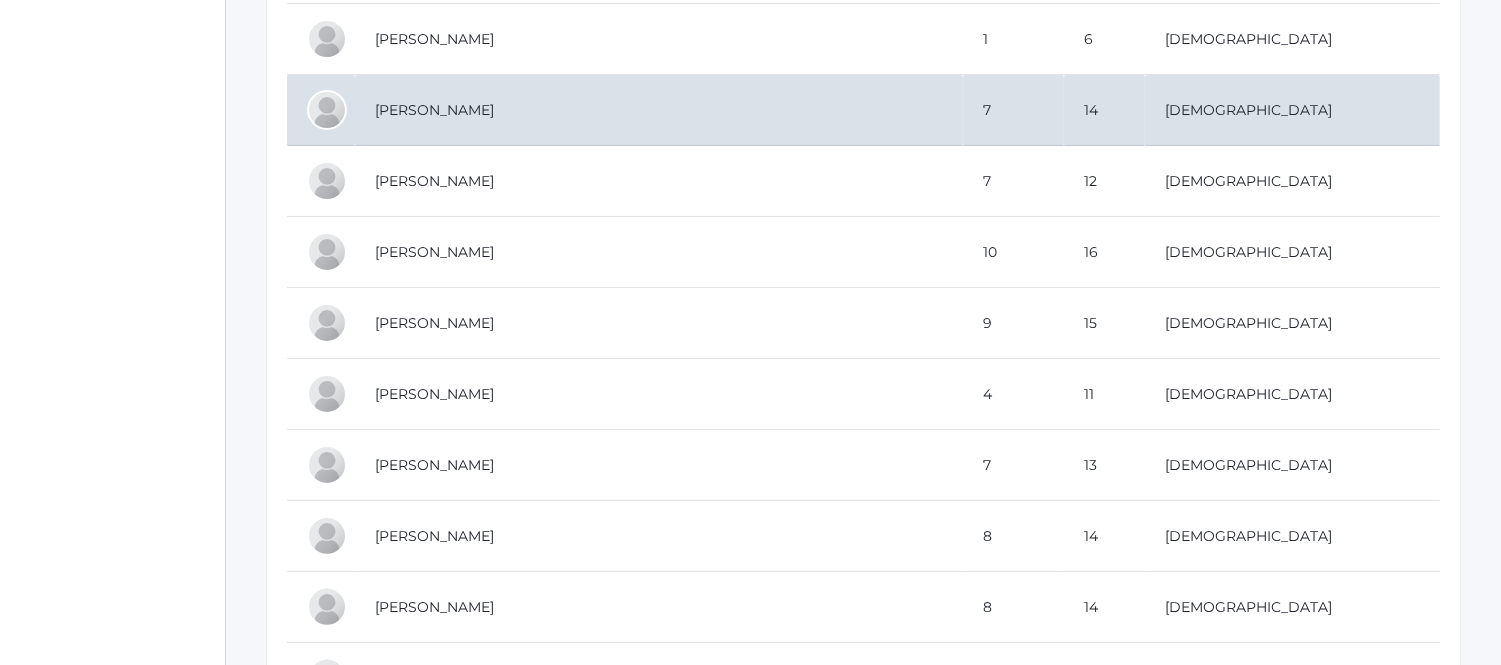 click on "Burford, Maxwell" at bounding box center [659, 252] 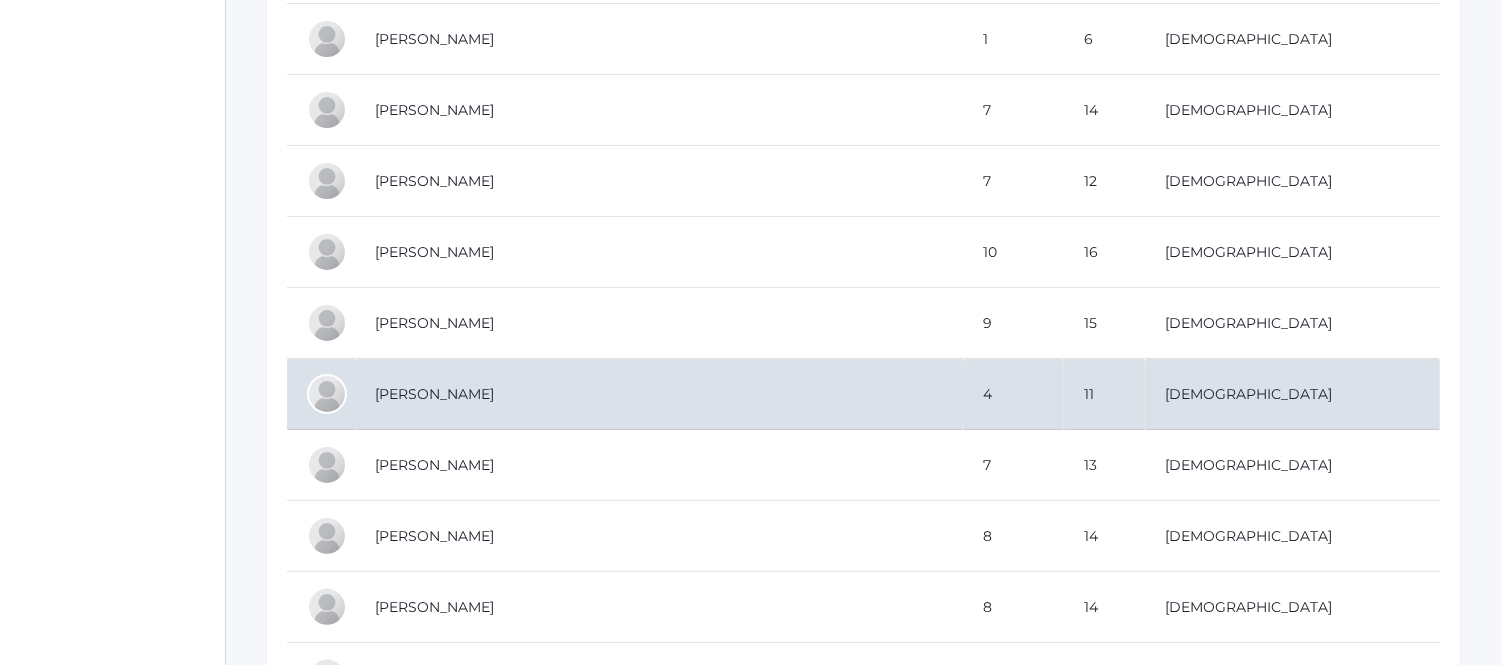 click on "Burke, James" at bounding box center [659, 394] 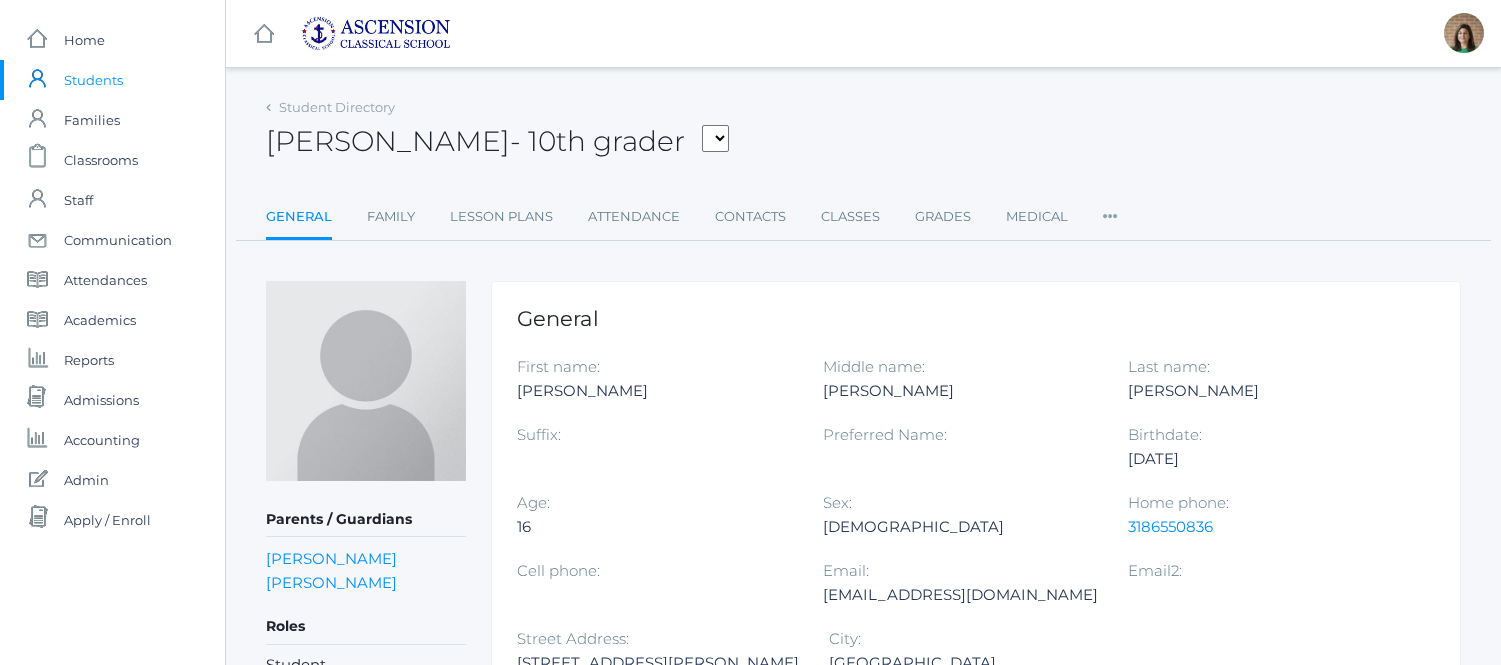 scroll, scrollTop: 0, scrollLeft: 0, axis: both 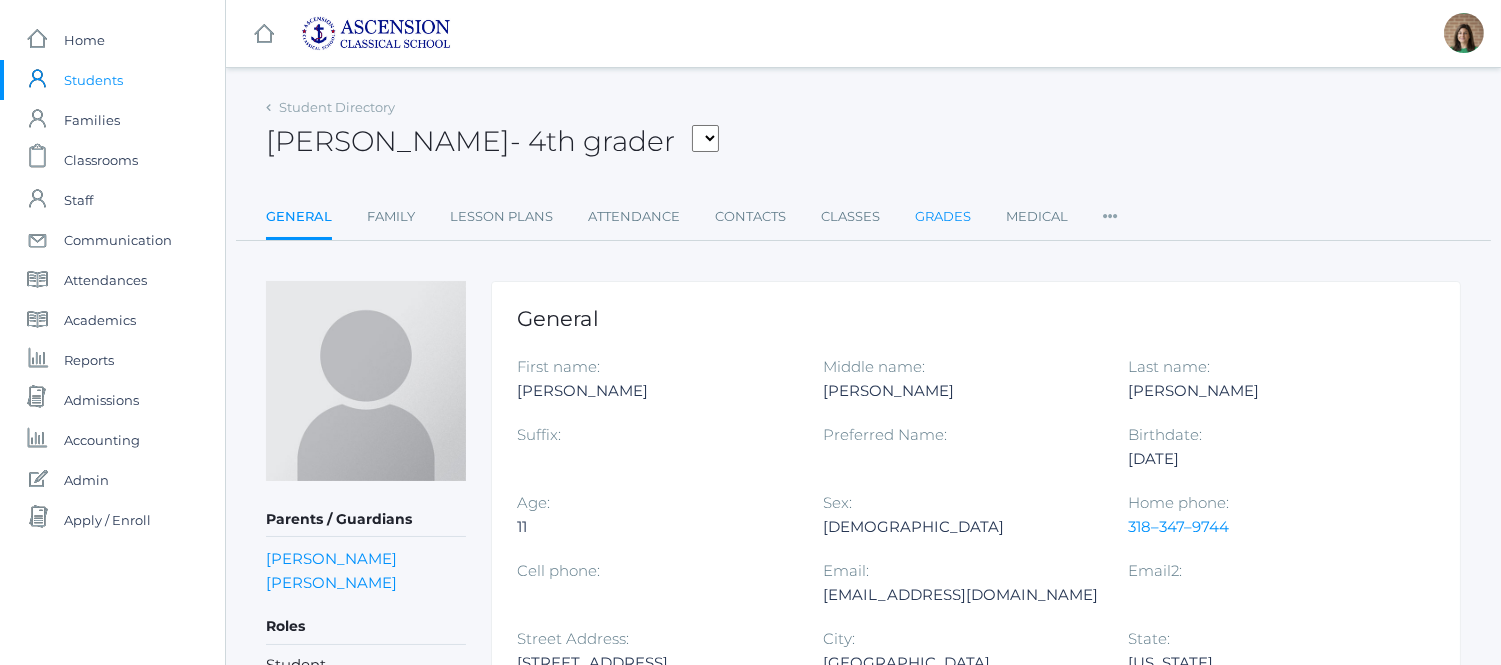 click on "Grades" at bounding box center (943, 217) 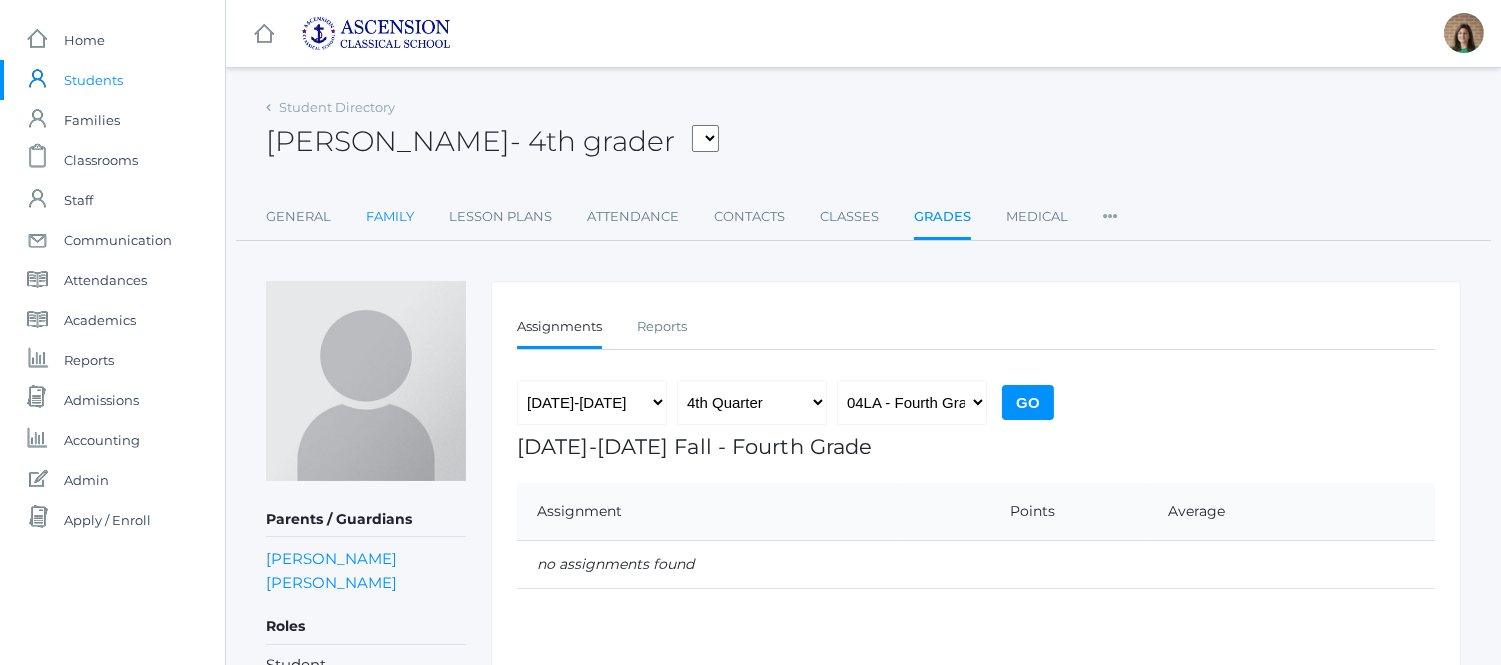 click on "Family" at bounding box center [390, 217] 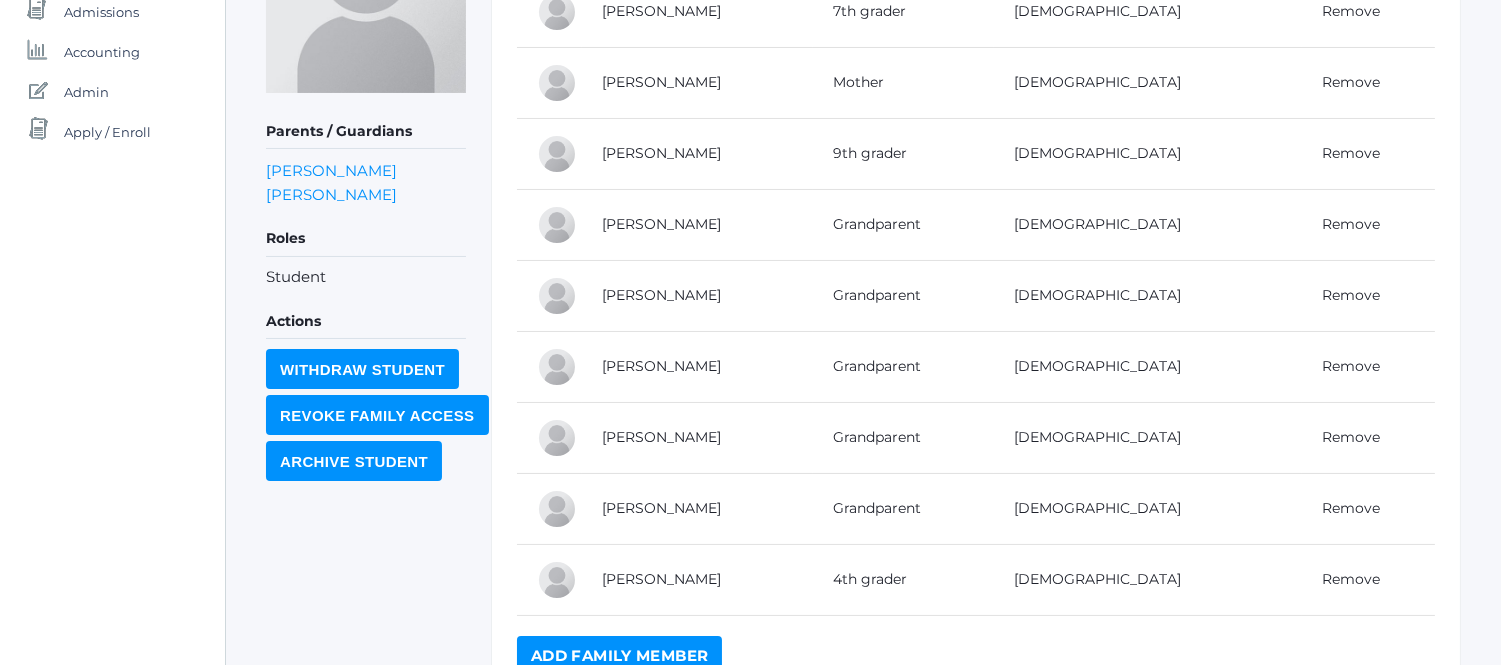 scroll, scrollTop: 390, scrollLeft: 0, axis: vertical 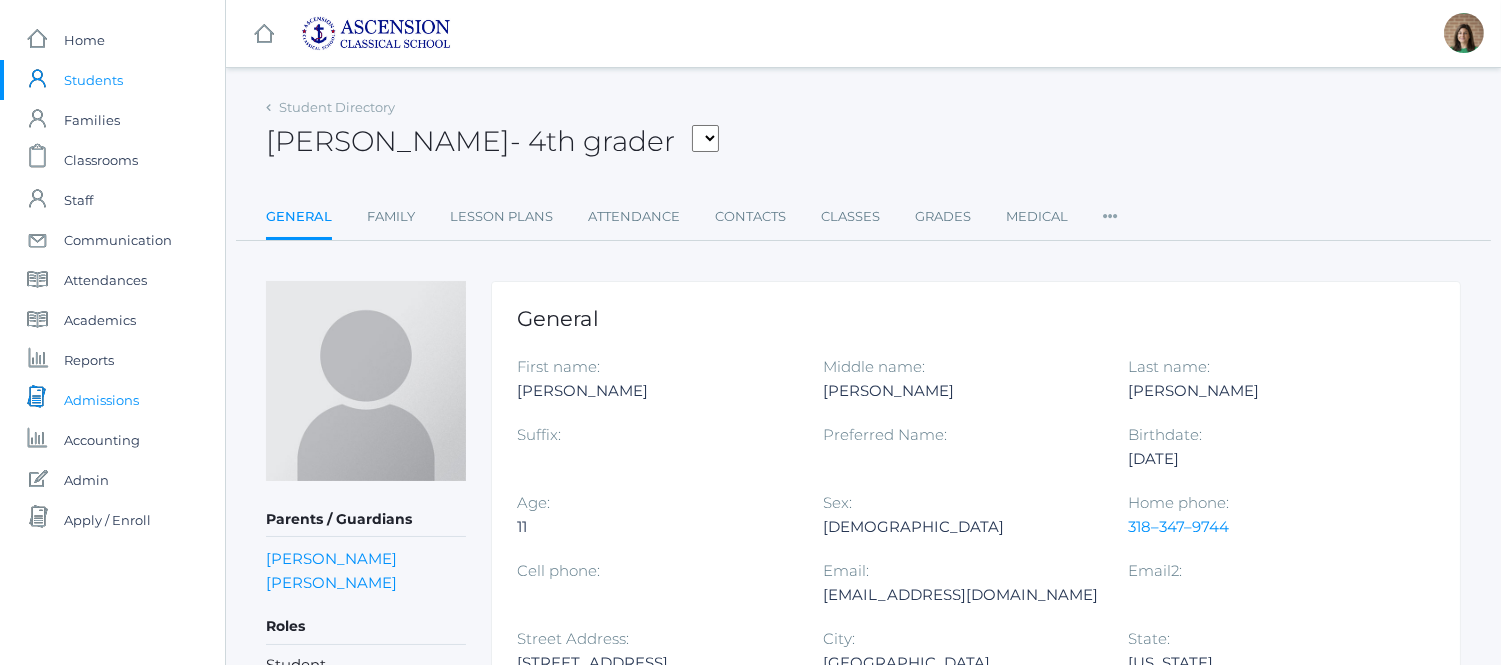 click on "Admissions" at bounding box center [101, 400] 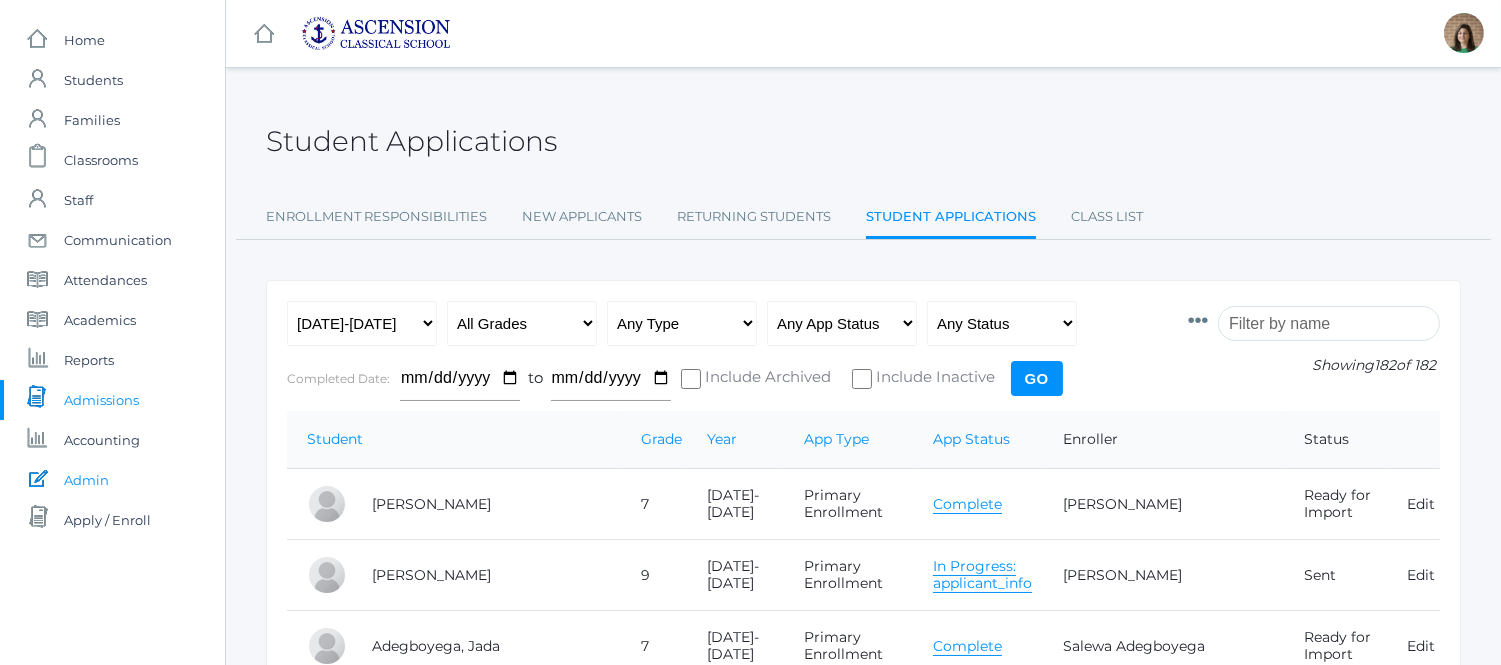 click on "Admin" at bounding box center [86, 480] 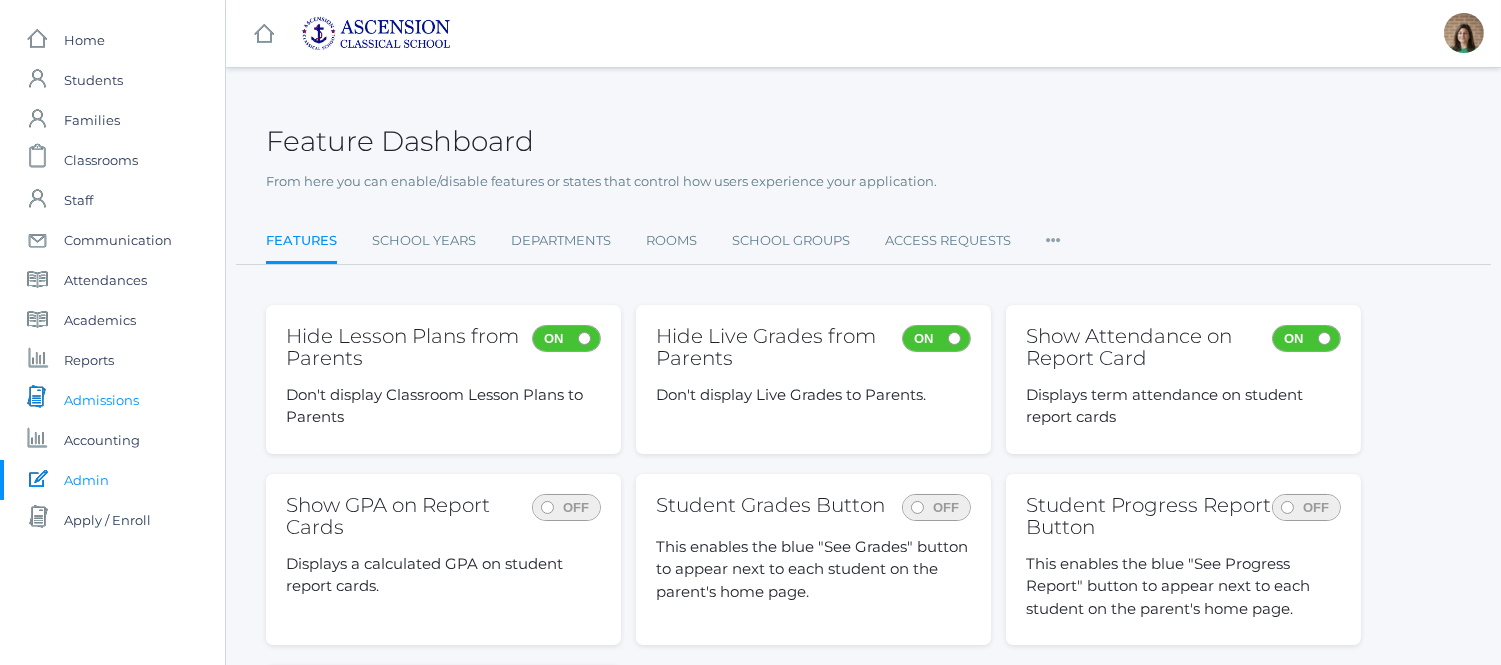 click on "Admissions" at bounding box center [101, 400] 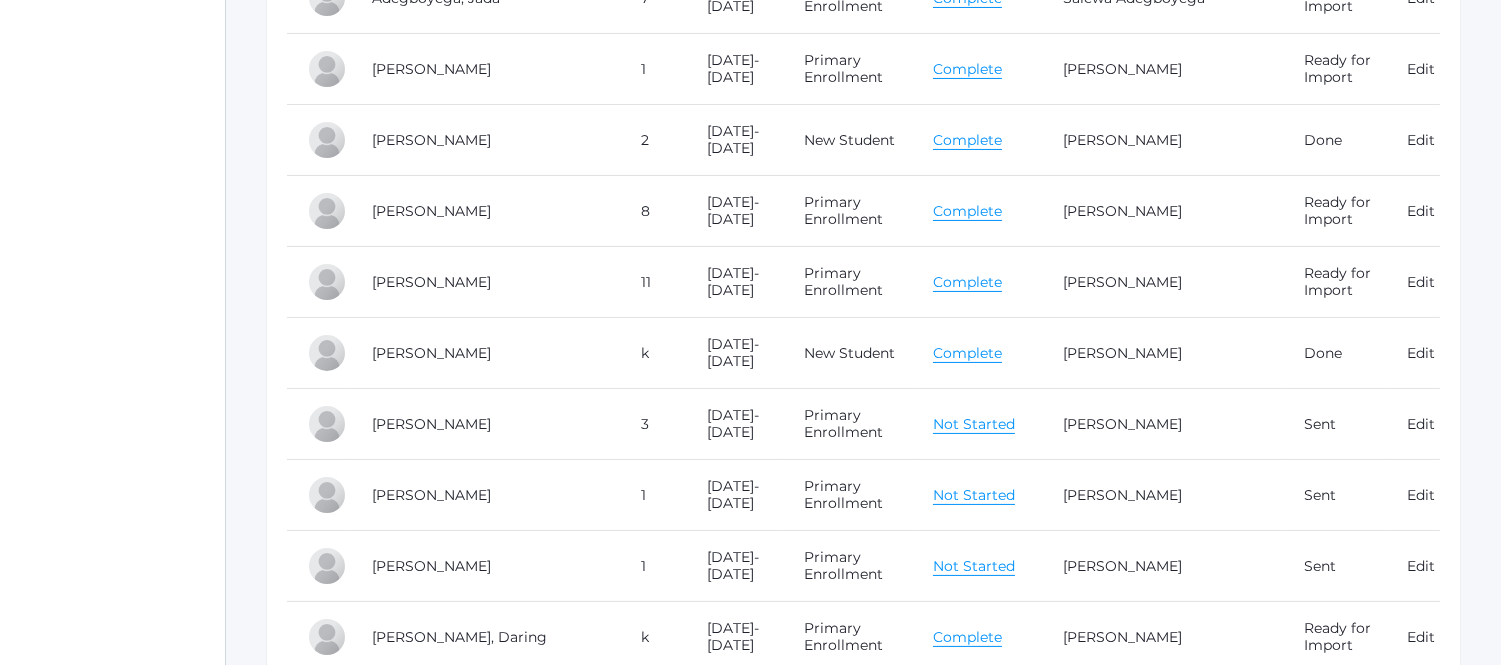 scroll, scrollTop: 678, scrollLeft: 0, axis: vertical 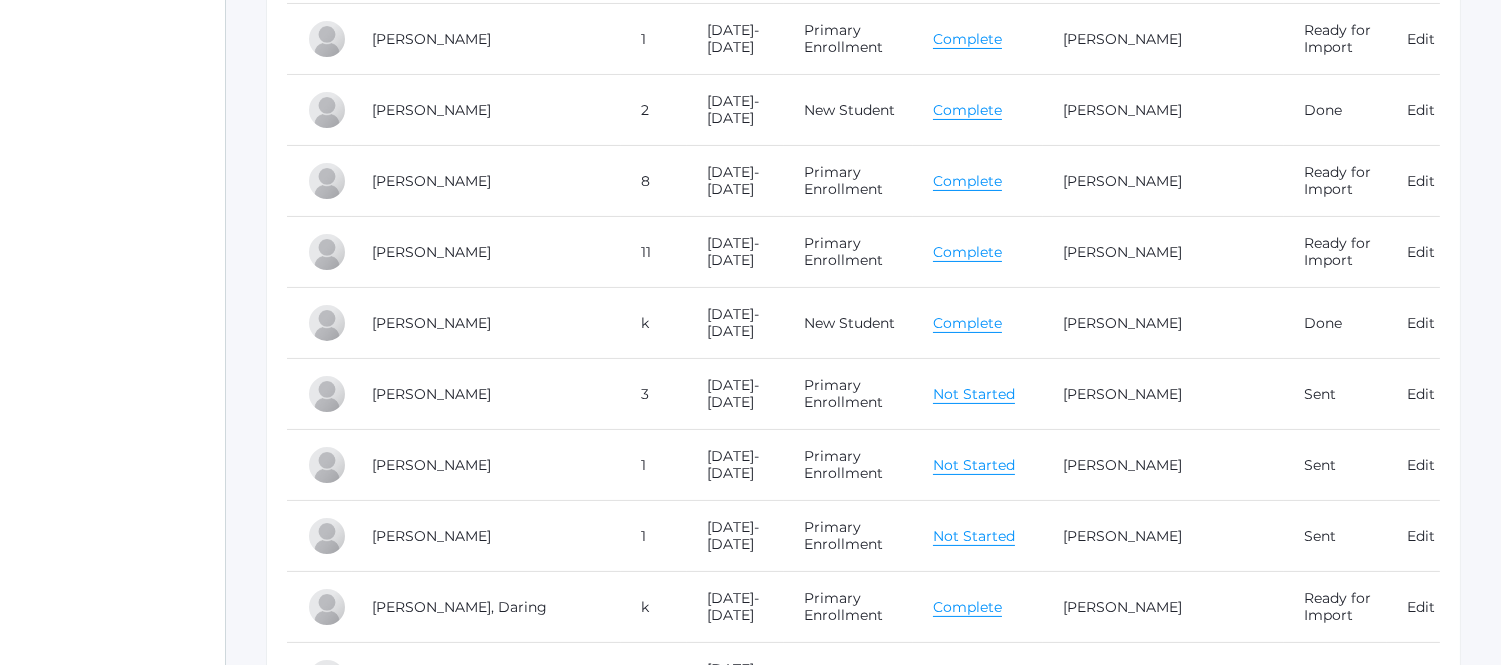 click on "Complete" at bounding box center [967, 110] 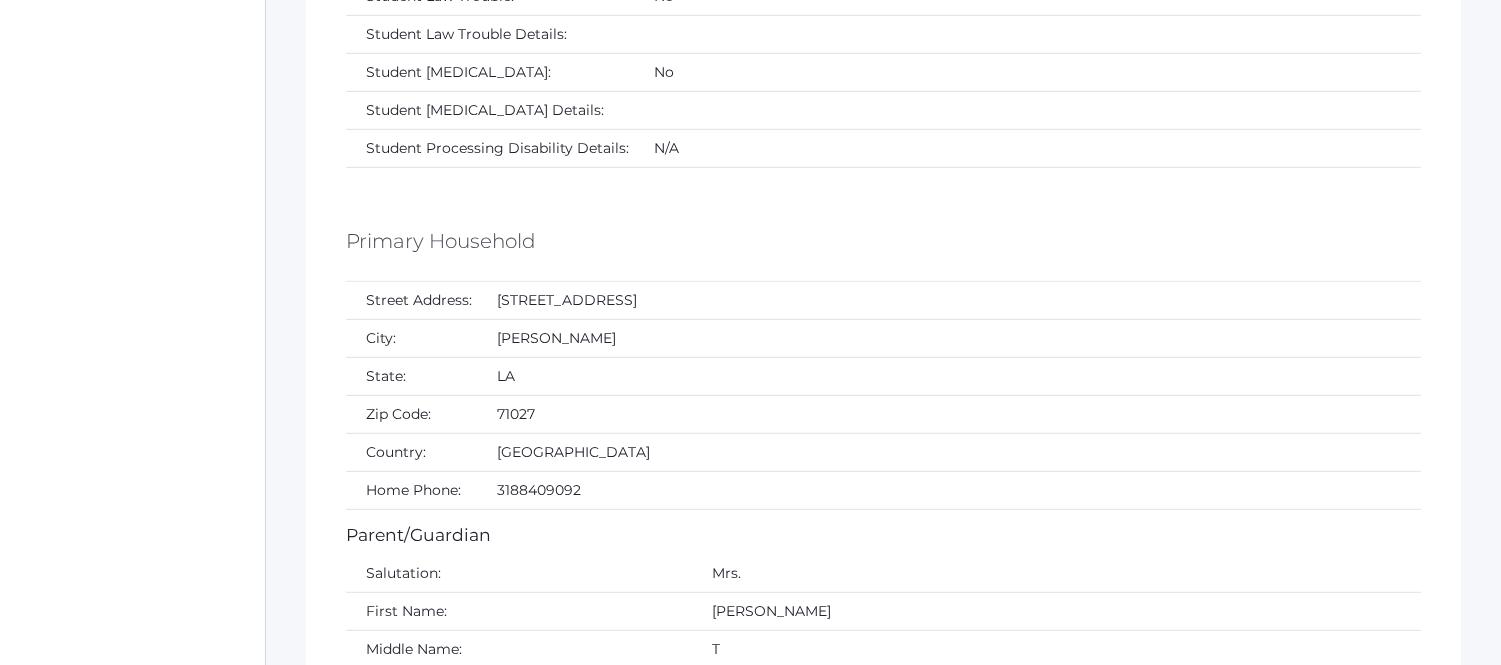 scroll, scrollTop: 2235, scrollLeft: 0, axis: vertical 